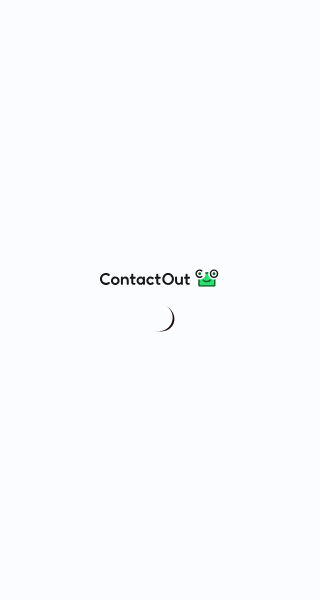 scroll, scrollTop: 0, scrollLeft: 0, axis: both 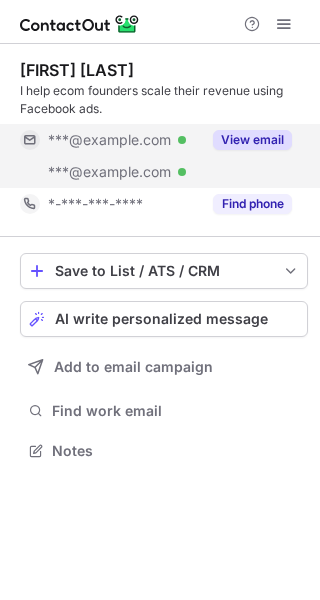 click on "View email" at bounding box center (252, 140) 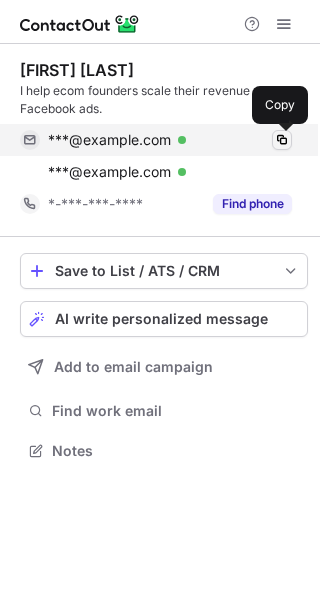click at bounding box center (282, 140) 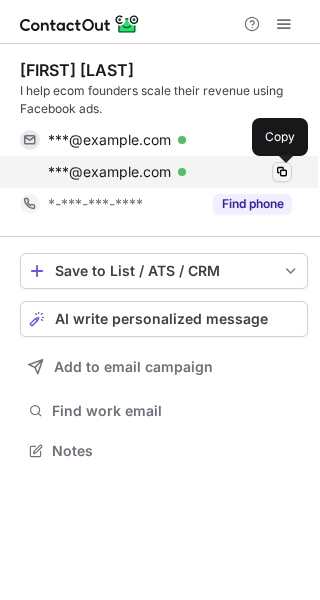 click at bounding box center (282, 172) 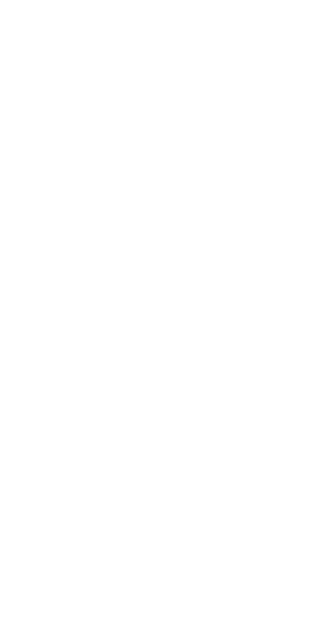 scroll, scrollTop: 0, scrollLeft: 0, axis: both 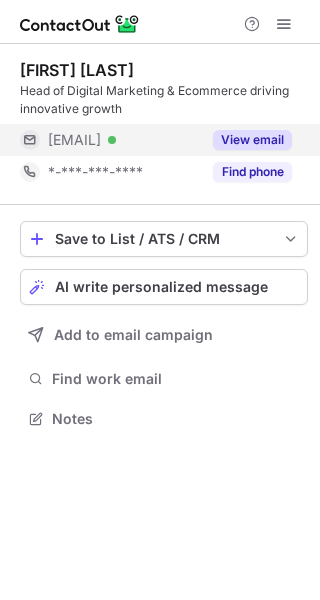 click on "View email" at bounding box center [252, 140] 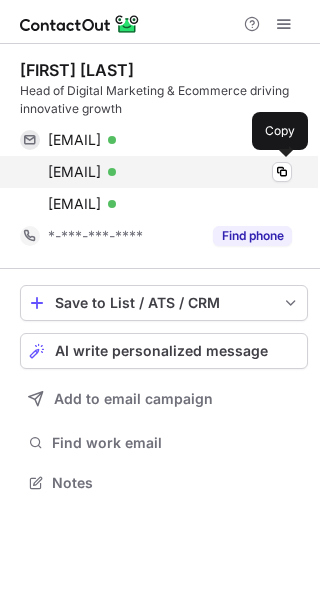 scroll, scrollTop: 10, scrollLeft: 10, axis: both 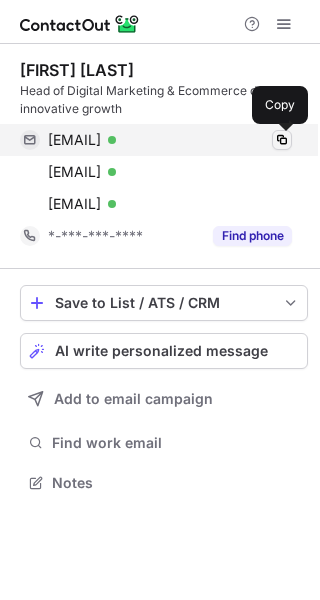 click at bounding box center [282, 140] 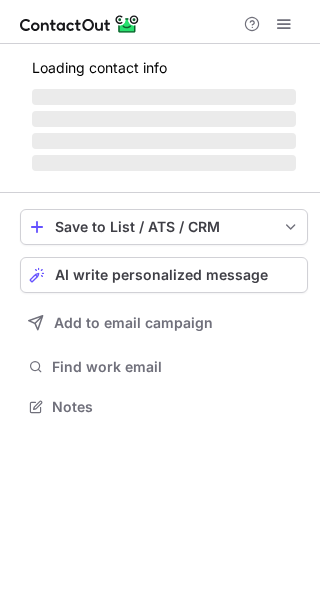 scroll, scrollTop: 0, scrollLeft: 0, axis: both 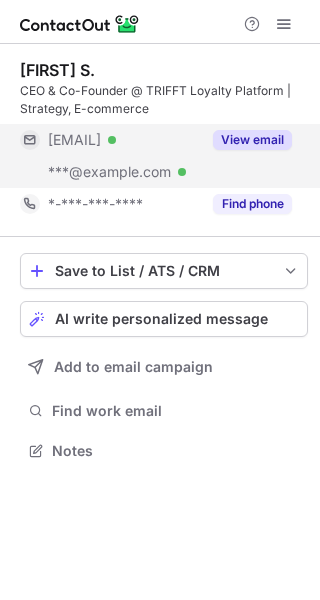 click on "View email" at bounding box center [252, 140] 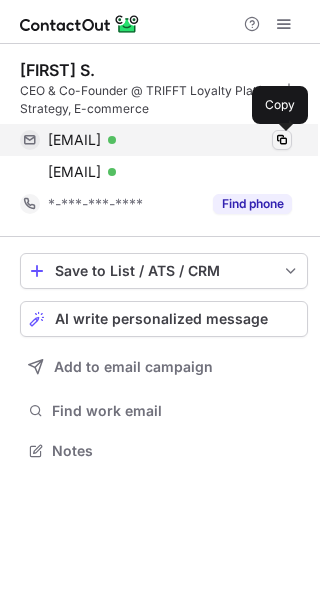 click at bounding box center (282, 140) 